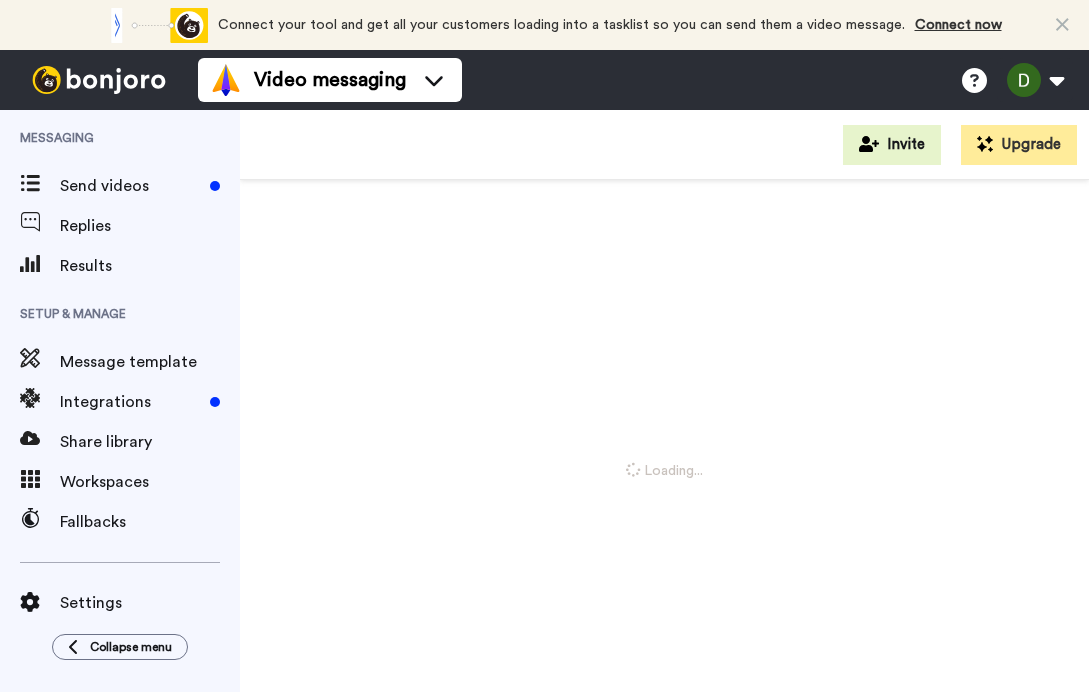 scroll, scrollTop: 0, scrollLeft: 0, axis: both 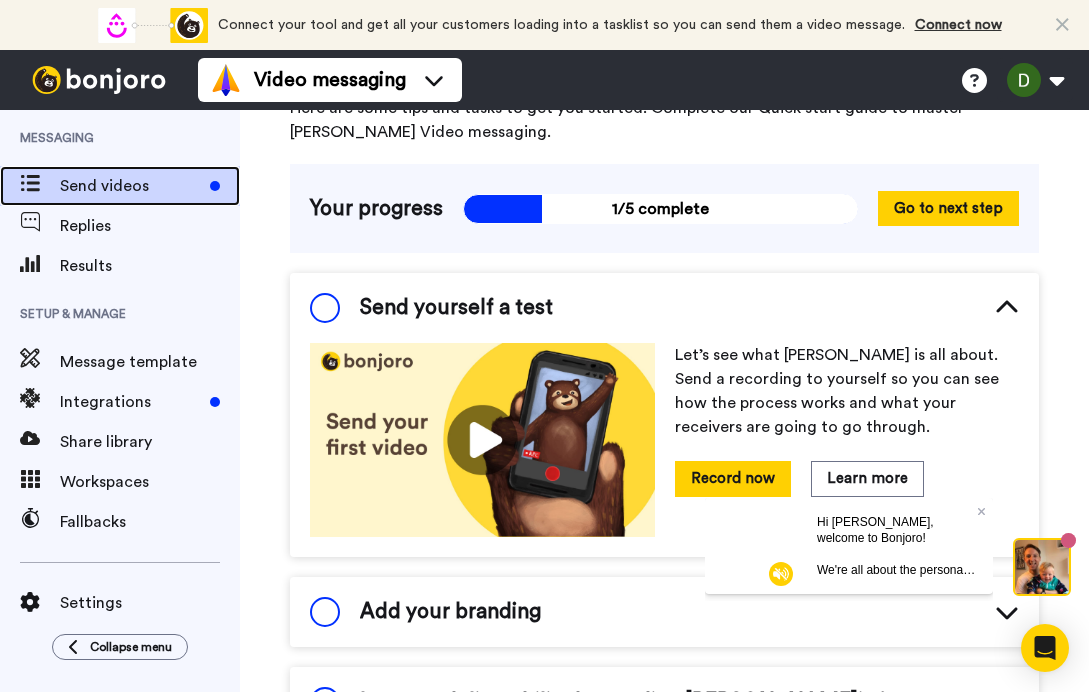 click on "Send videos" at bounding box center [131, 186] 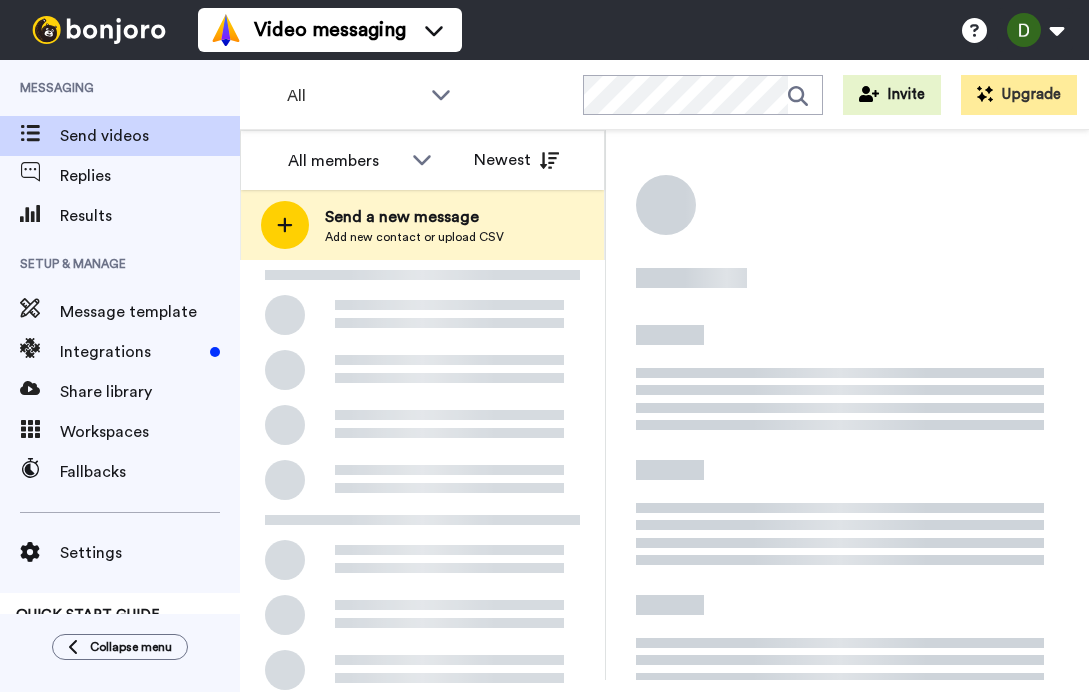 scroll, scrollTop: 0, scrollLeft: 0, axis: both 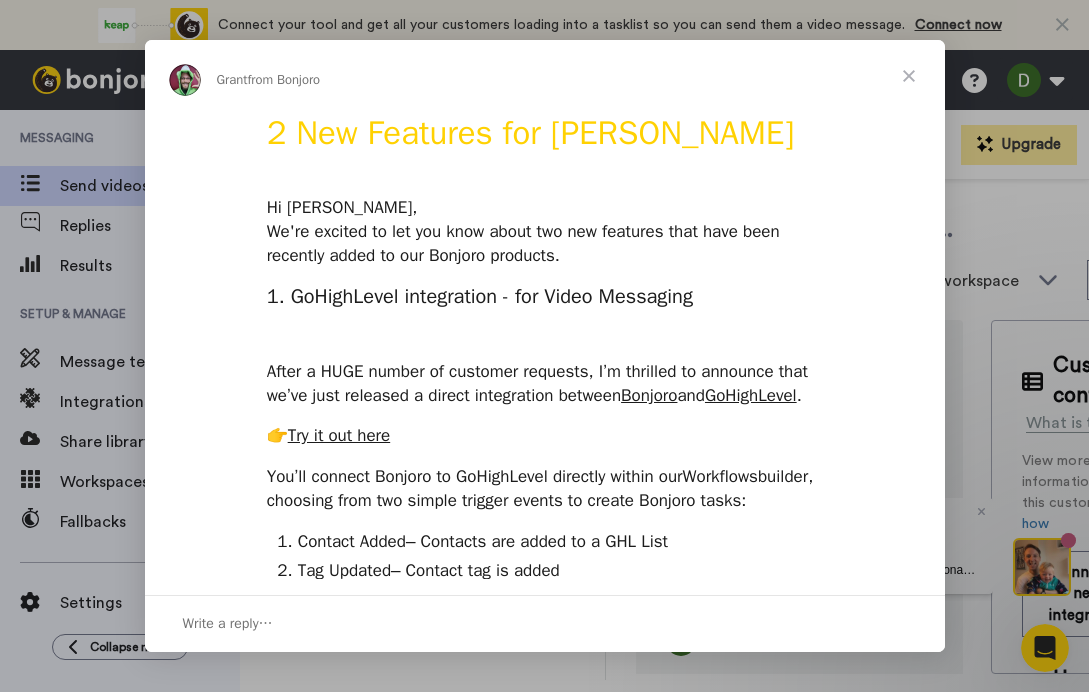 click at bounding box center [909, 76] 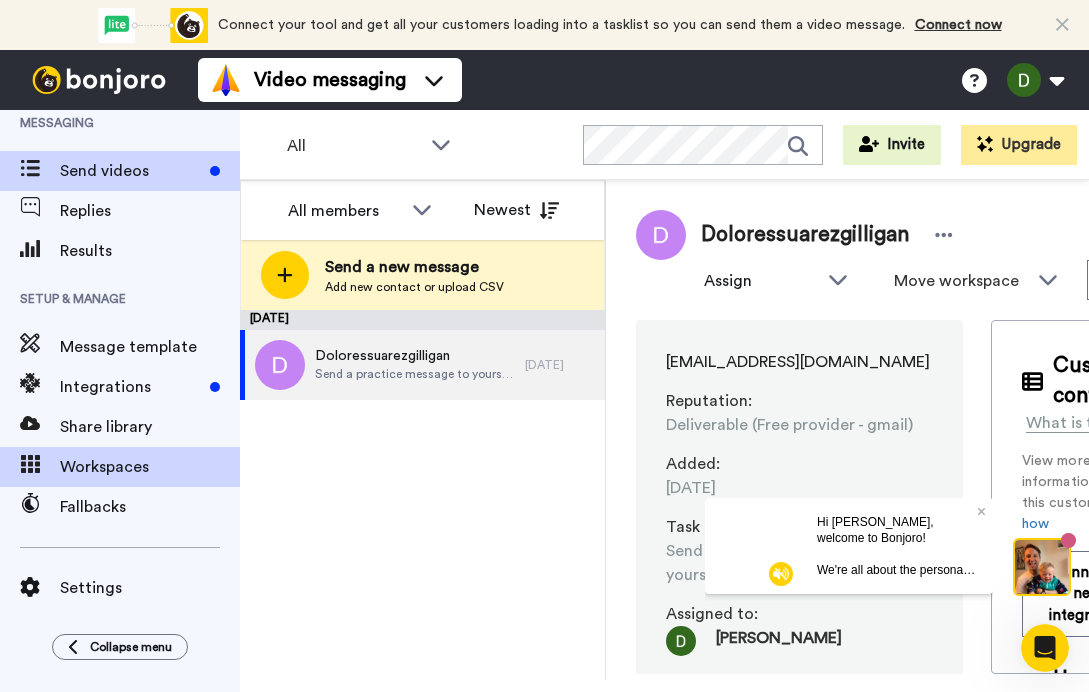 scroll, scrollTop: 0, scrollLeft: 0, axis: both 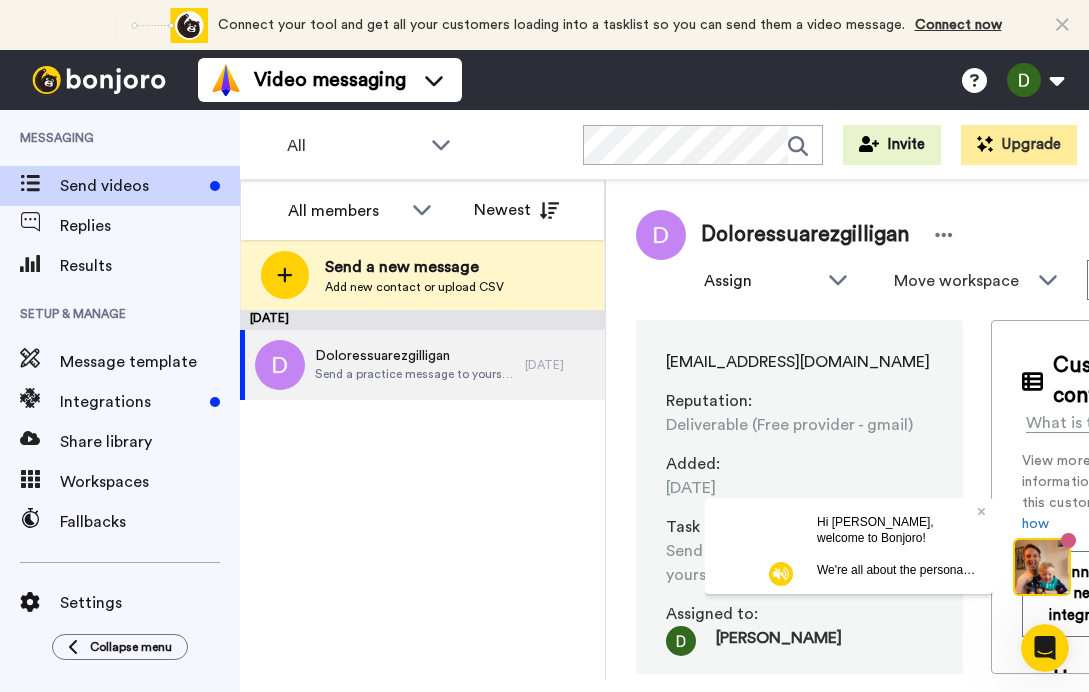 click on "Hi Dolores, welcome to Bonjoro!  We're all about the personal touch, so here's your very own personalized onboarding video.  Watch it for some tips on getting great results with your own videos..." at bounding box center (897, 545) 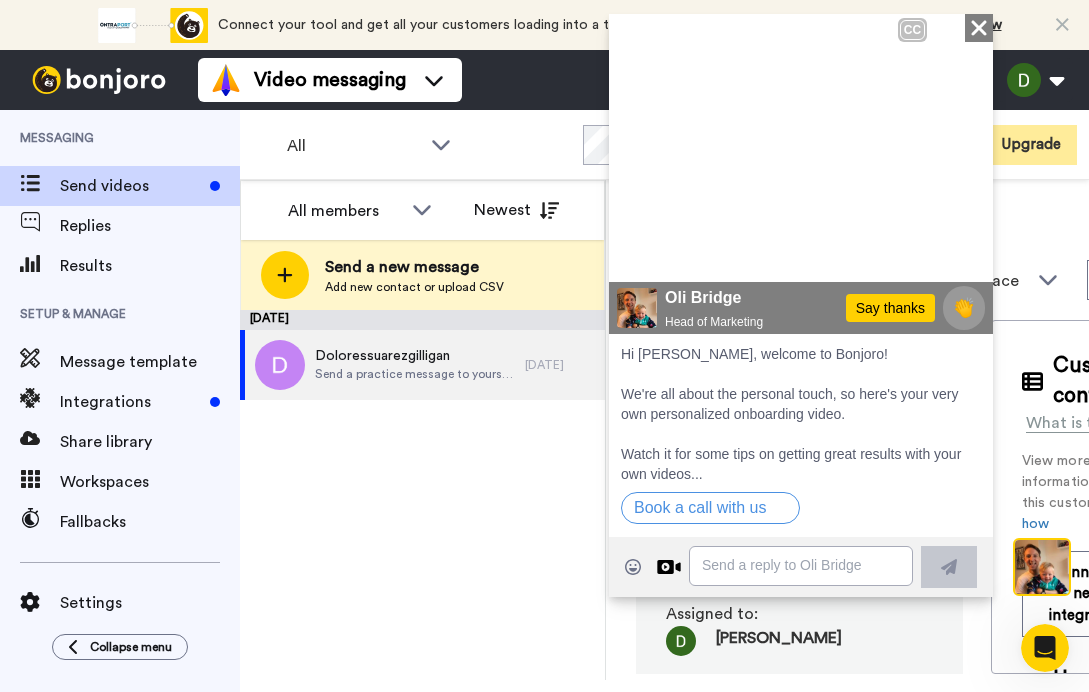 click on "Close" 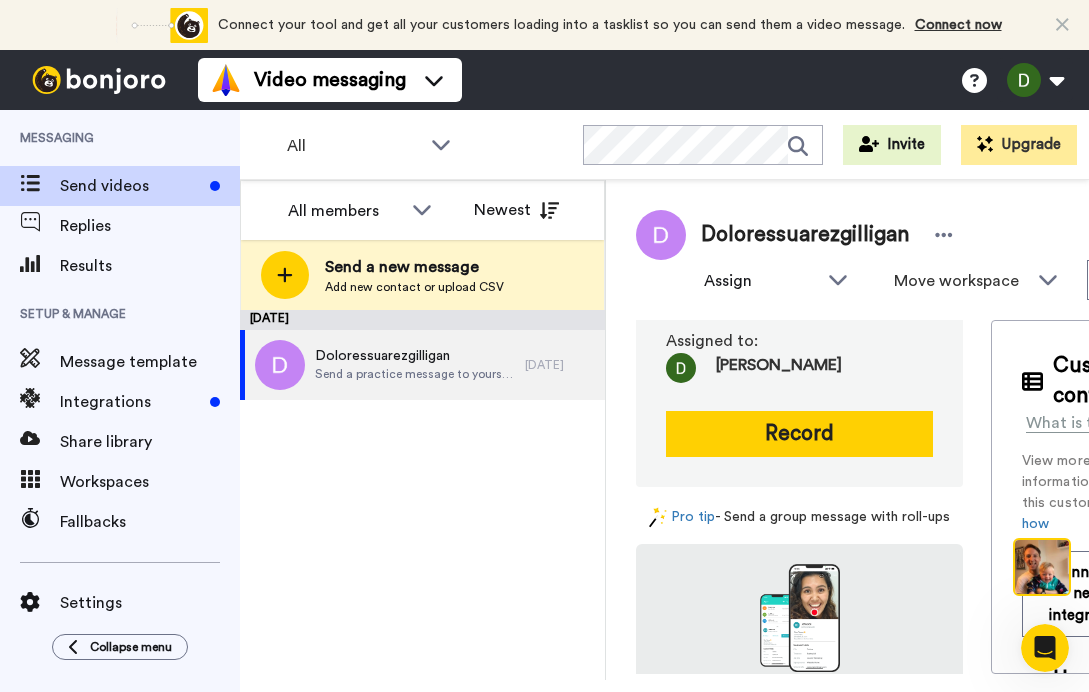scroll, scrollTop: 330, scrollLeft: 0, axis: vertical 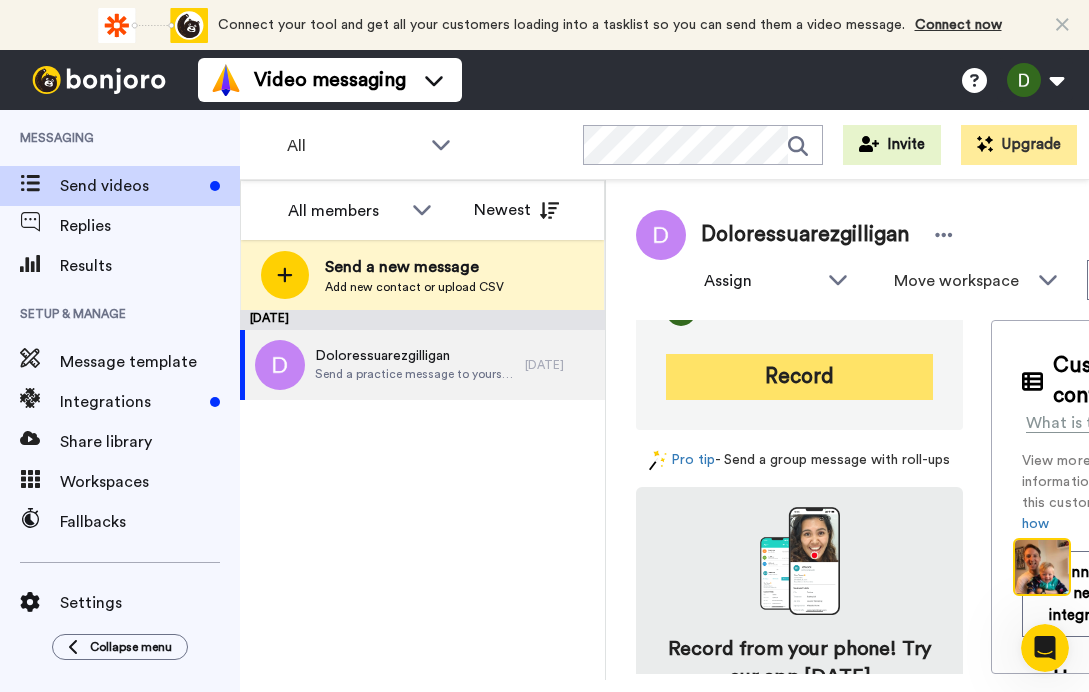 click on "Record" at bounding box center (799, 377) 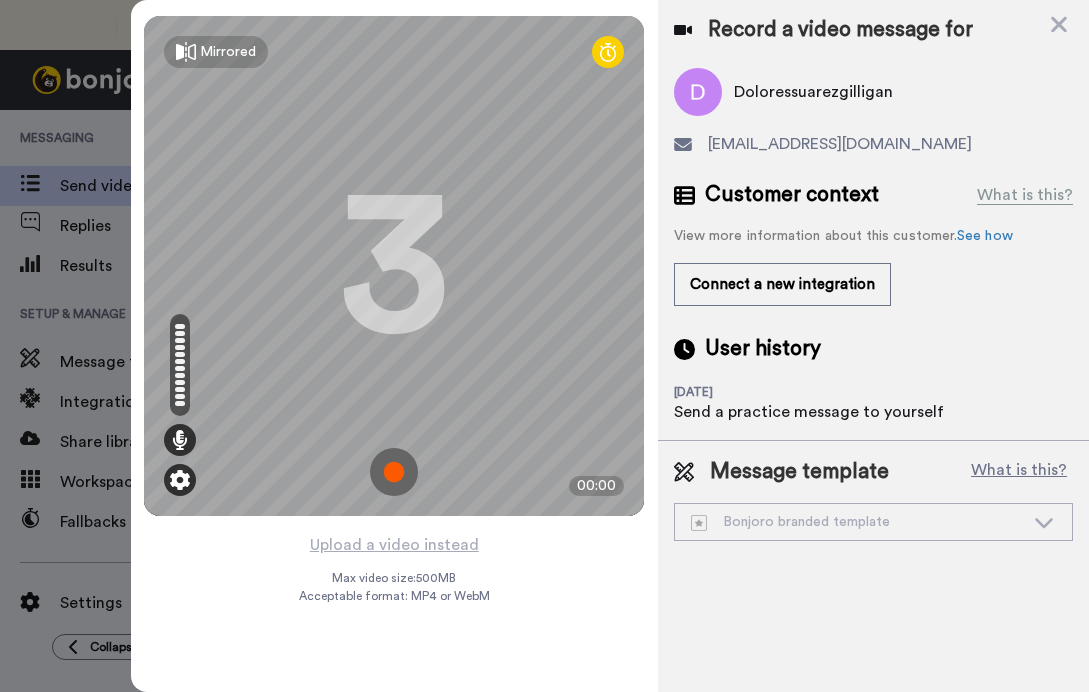 click at bounding box center (180, 480) 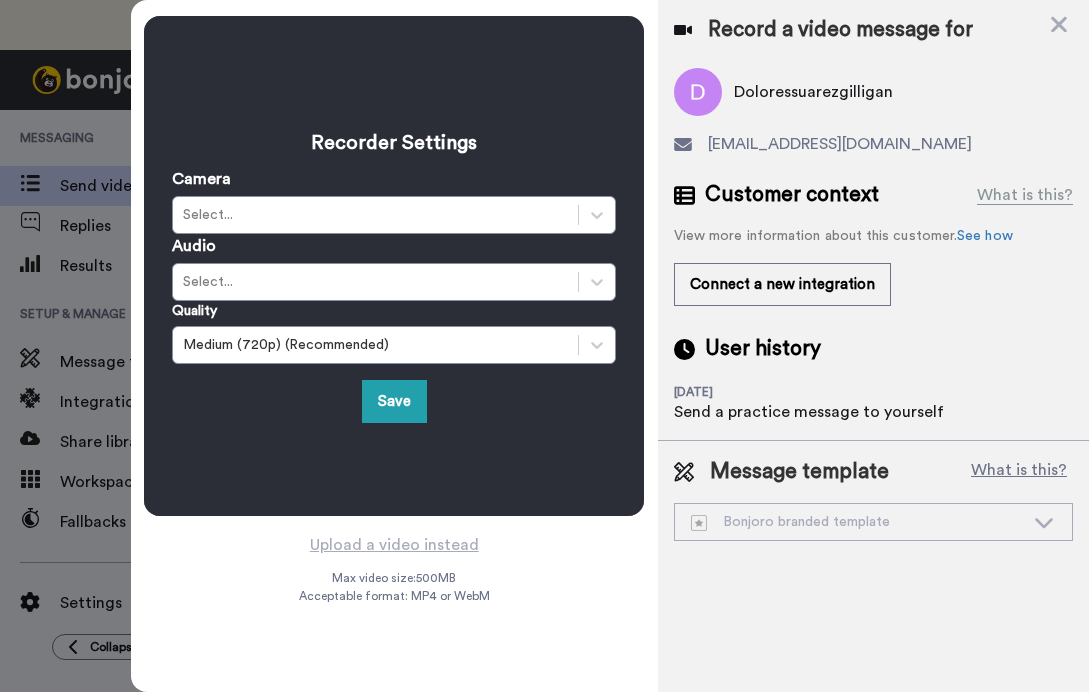 click on "Recorder Settings Camera Select... Audio Select... Quality Medium (720p) (Recommended) Save" at bounding box center (394, 266) 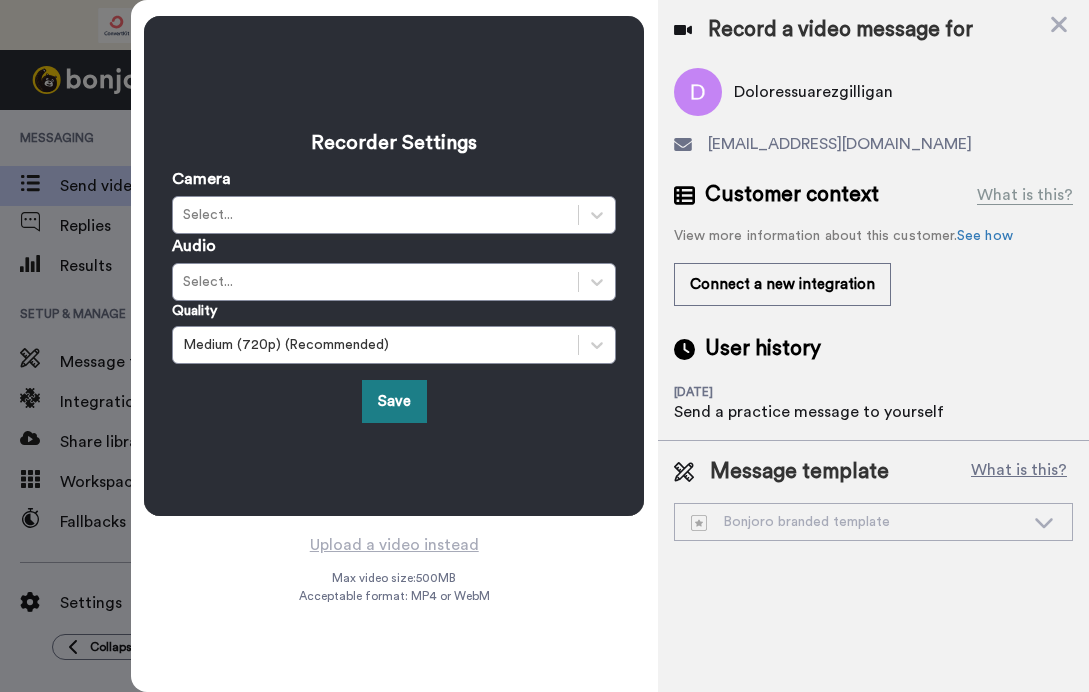 click on "Save" at bounding box center [394, 401] 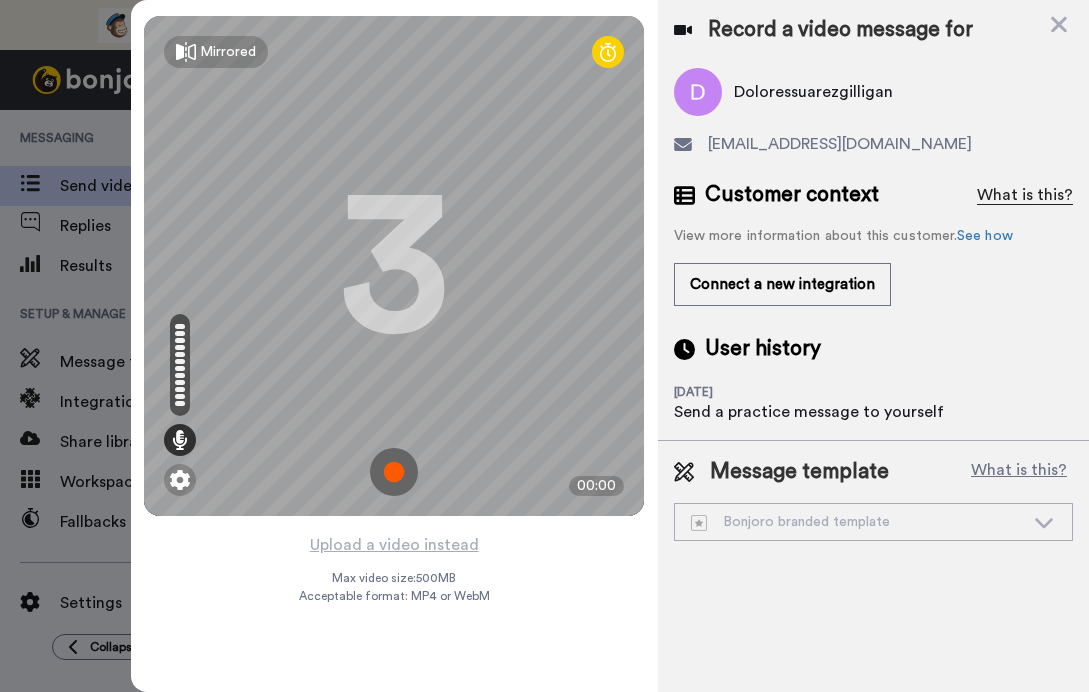 click on "What is this?" at bounding box center (1025, 195) 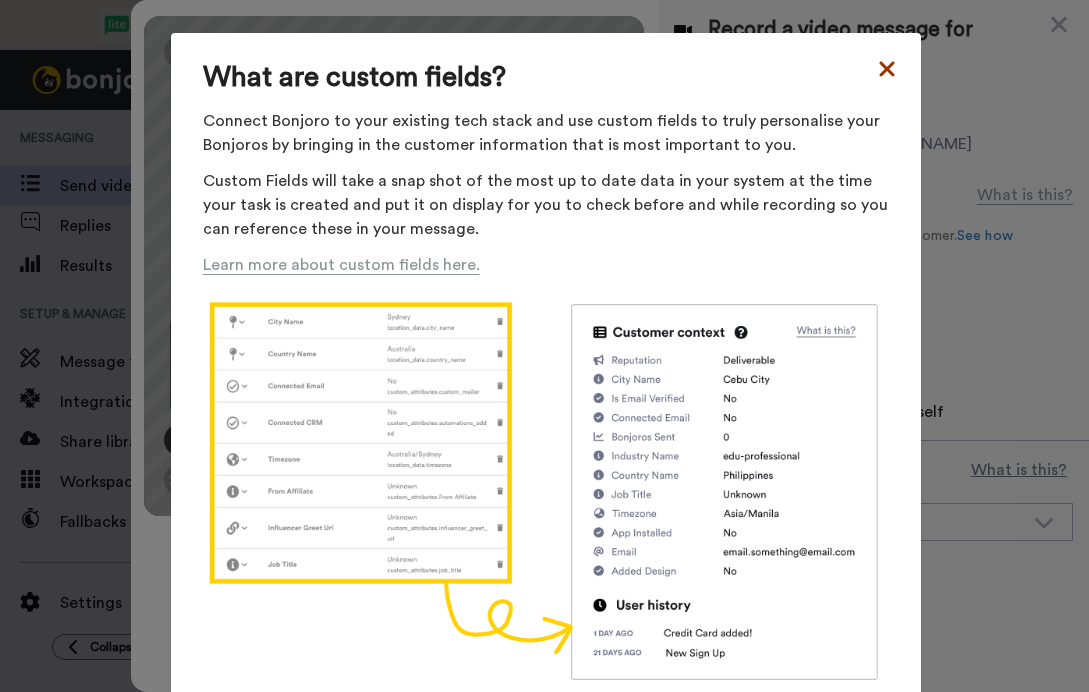 click 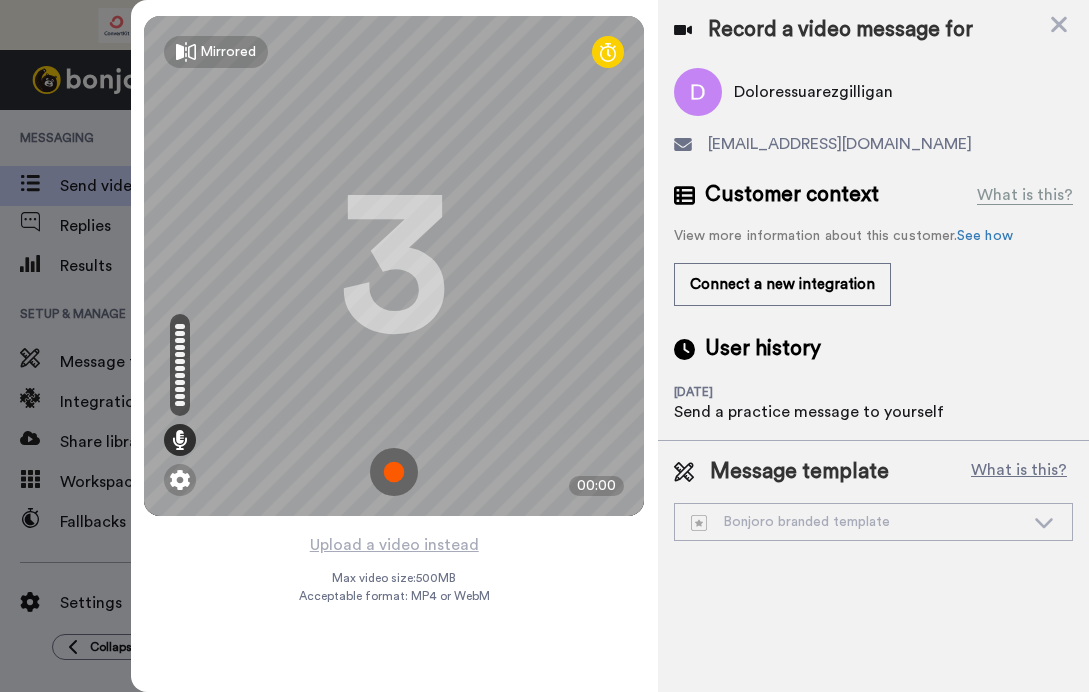 click on "Bonjoro branded template" at bounding box center [857, 522] 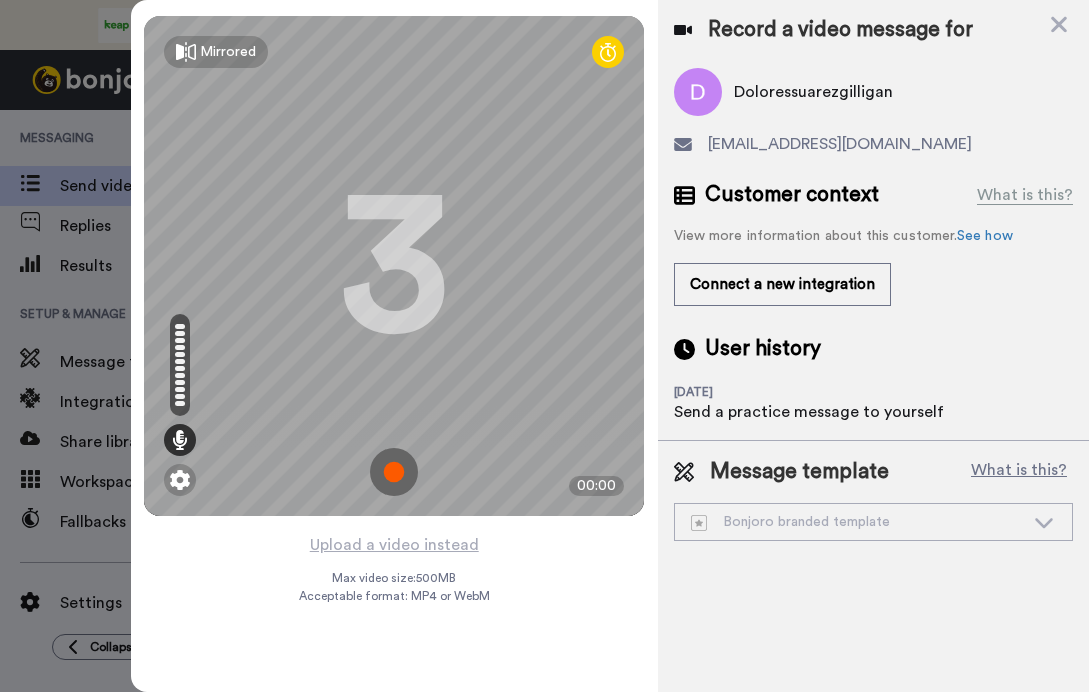 click at bounding box center (544, 346) 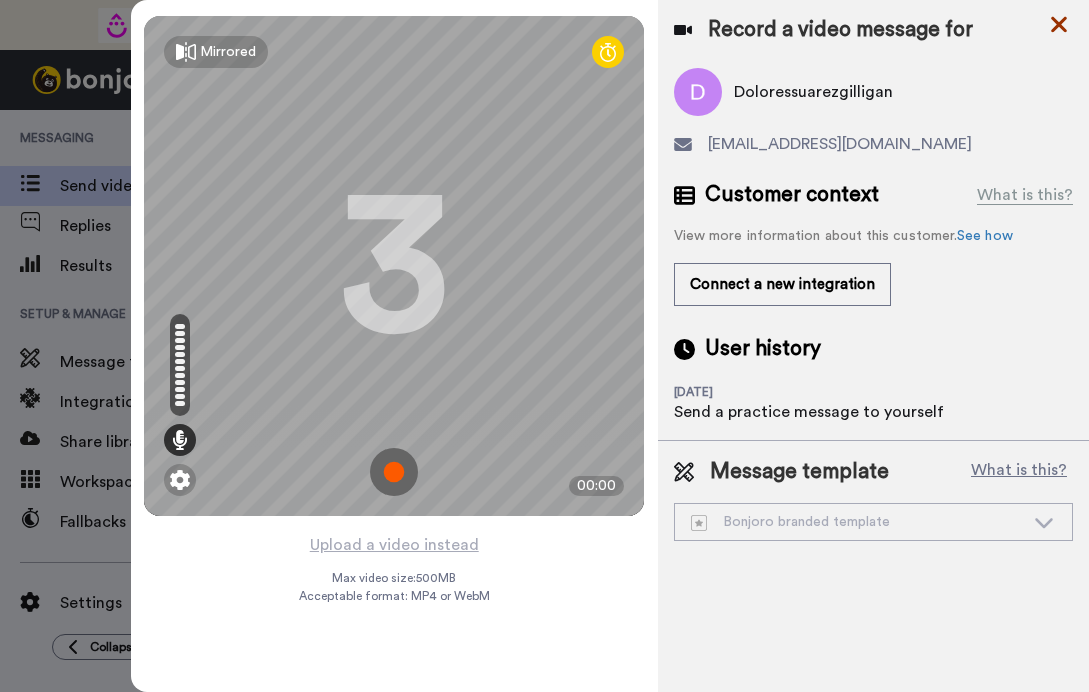 click 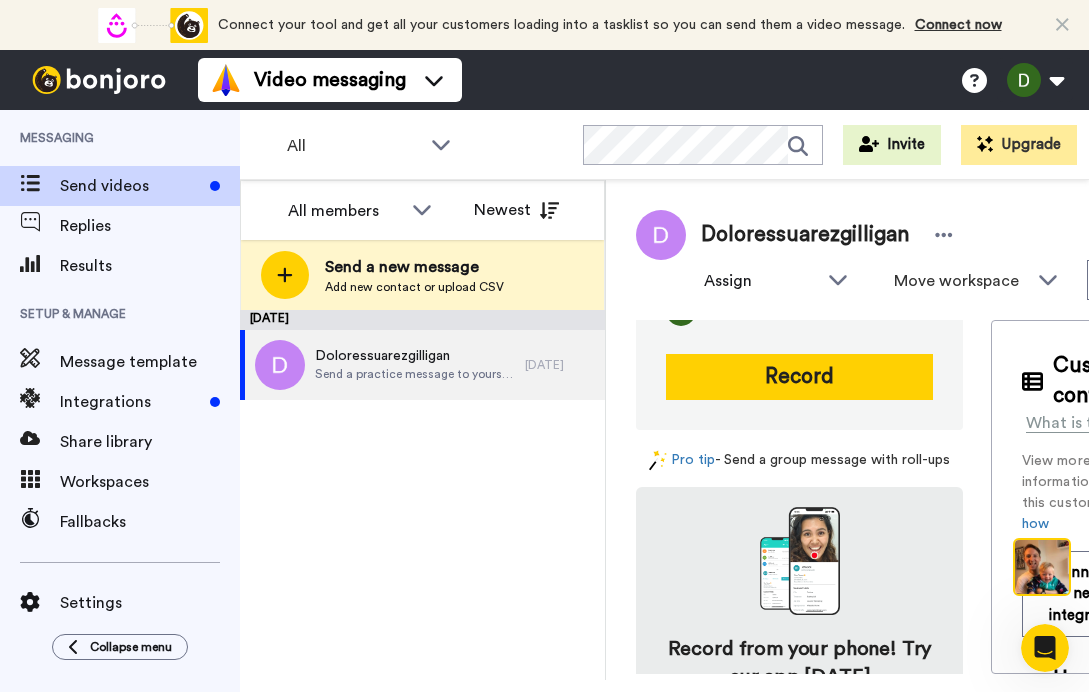 scroll, scrollTop: 0, scrollLeft: 0, axis: both 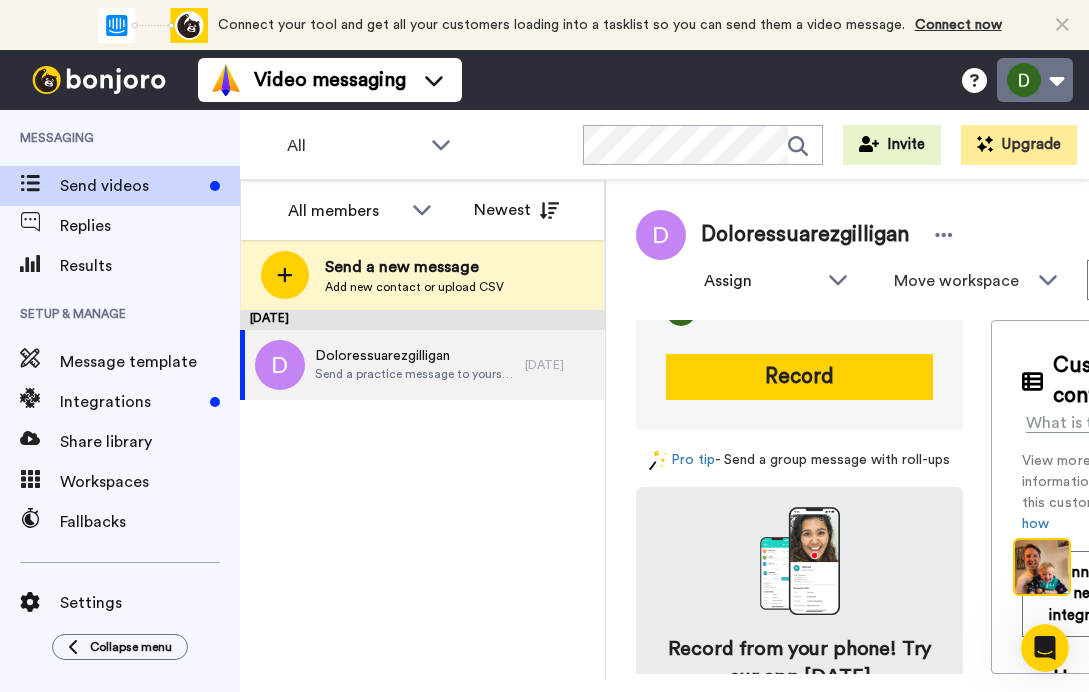 click at bounding box center (1035, 80) 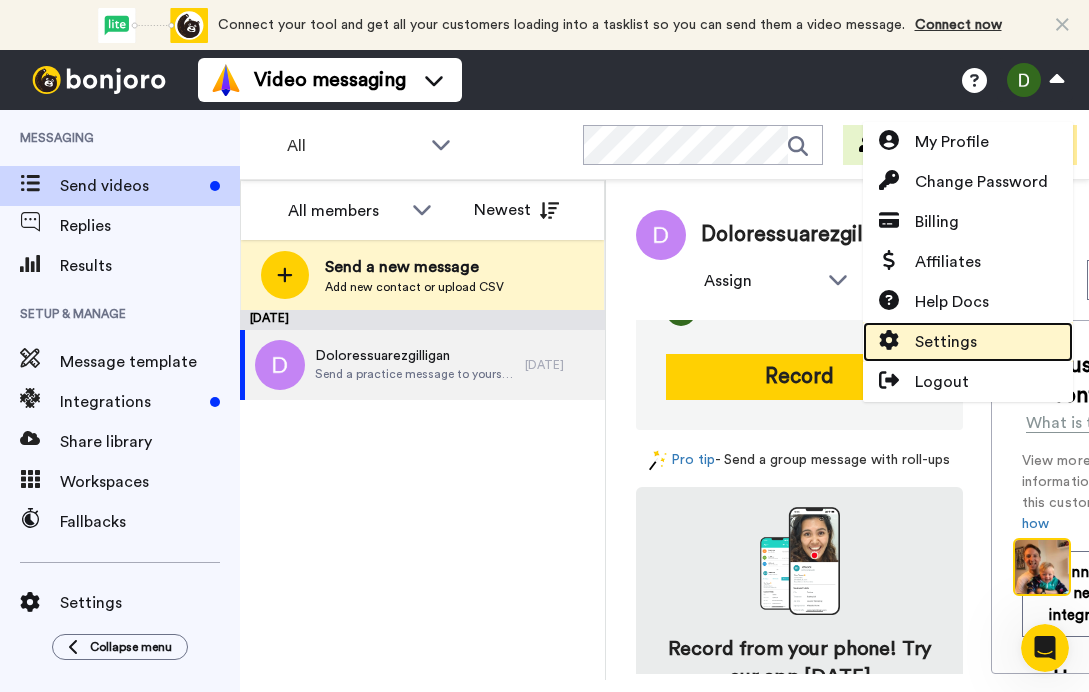 click on "Settings" at bounding box center (968, 342) 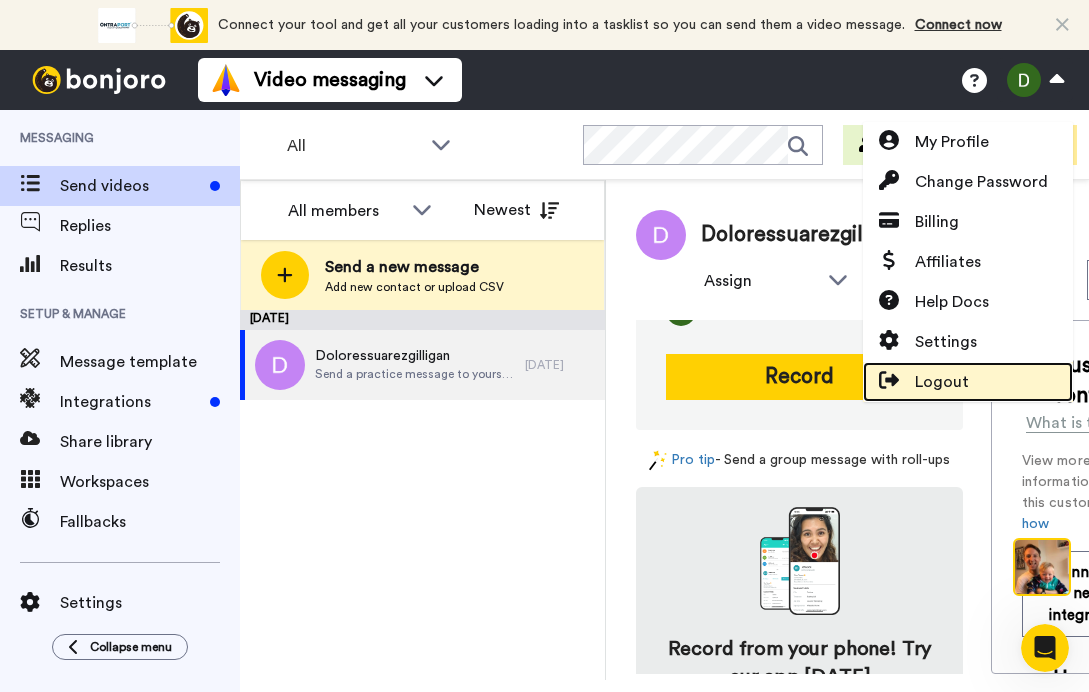 click on "Logout" at bounding box center [942, 382] 